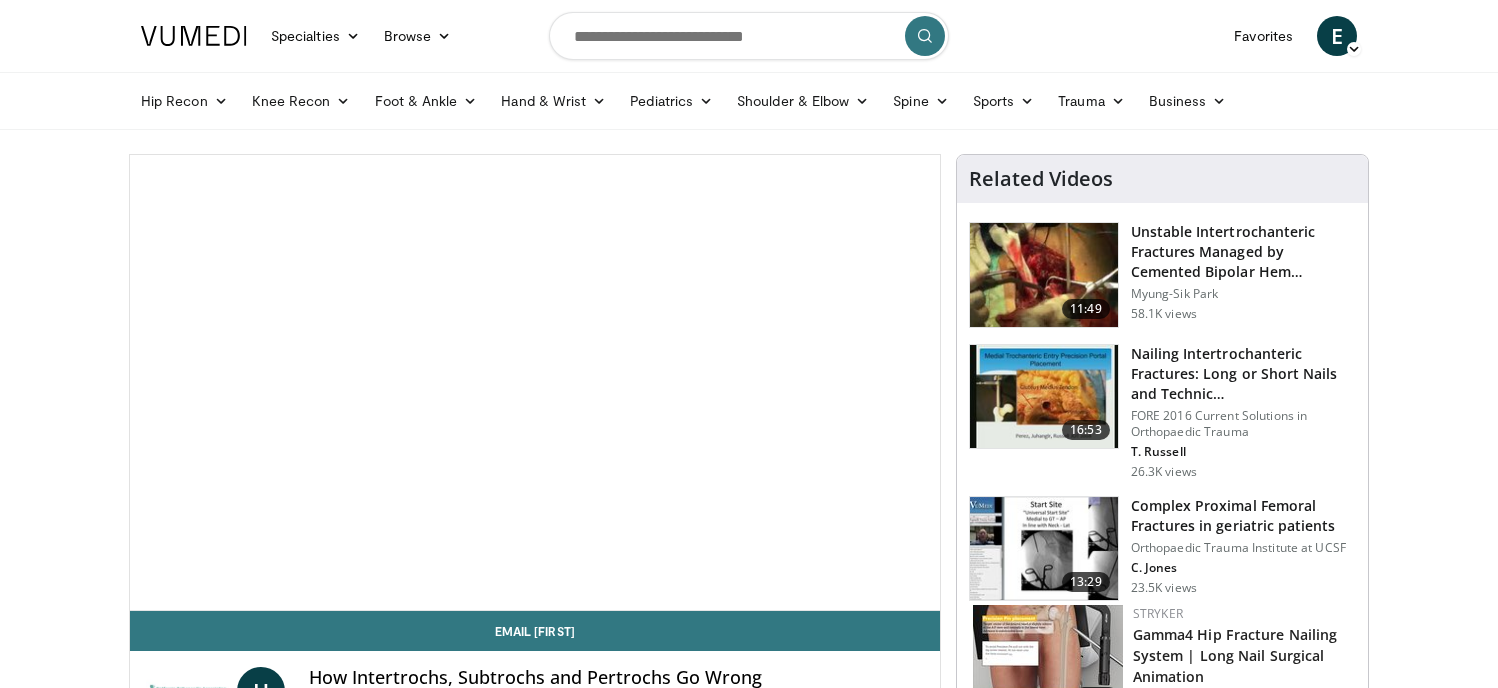 scroll, scrollTop: 0, scrollLeft: 0, axis: both 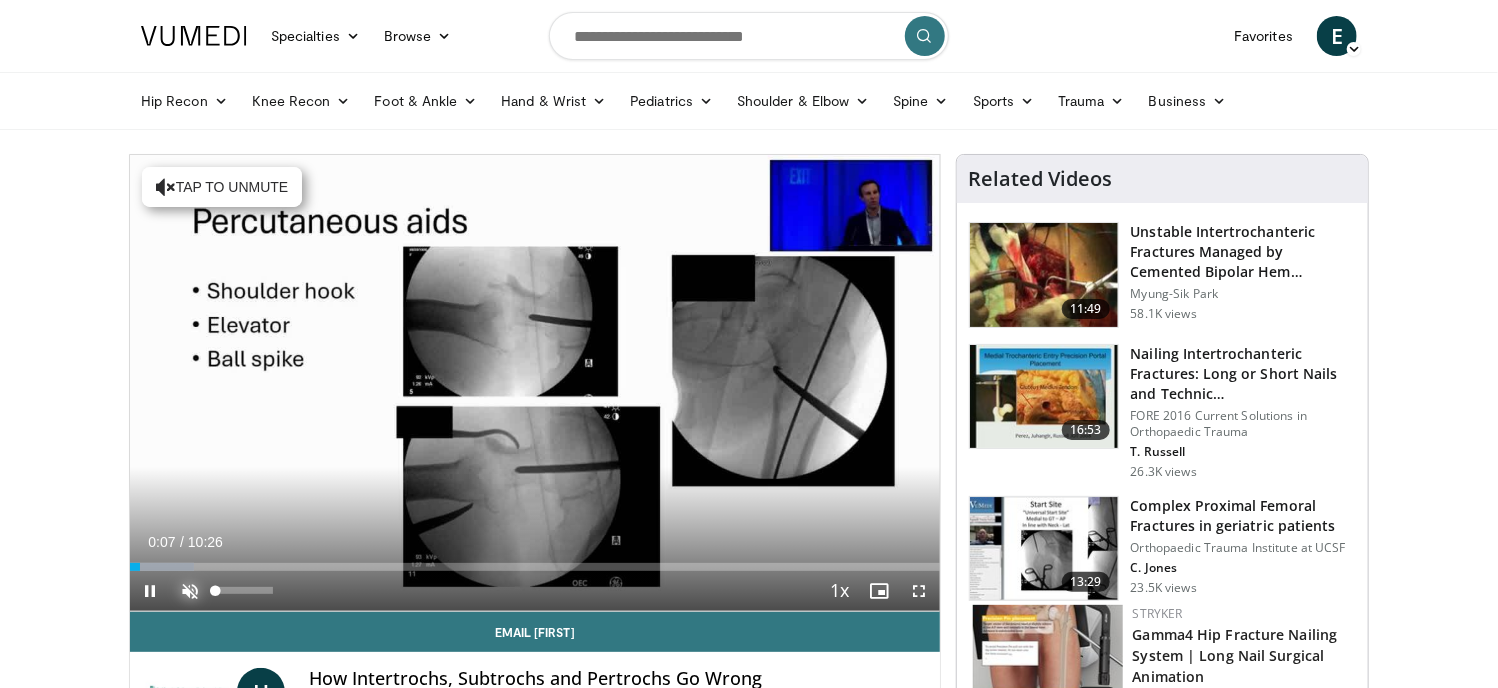 click at bounding box center [190, 591] 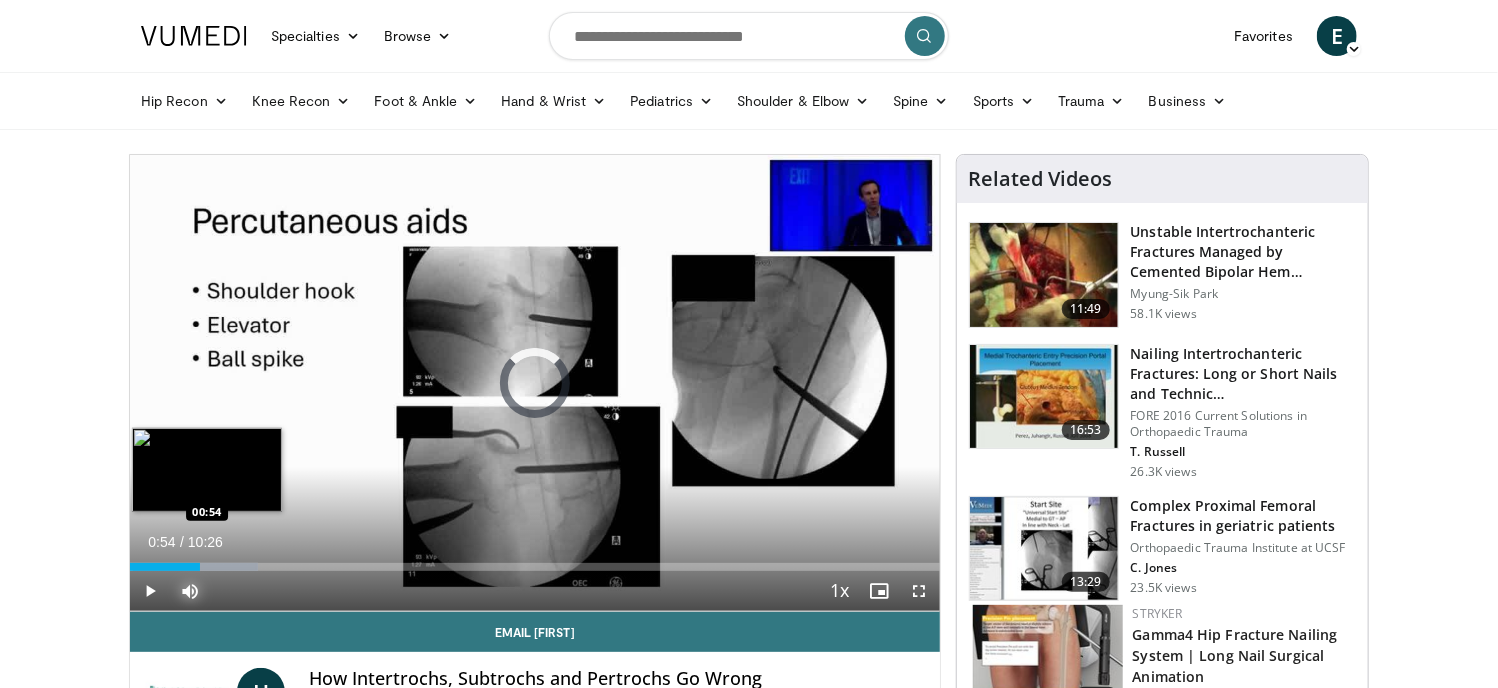 click on "Loaded :  15.84% 00:38 00:54" at bounding box center [535, 561] 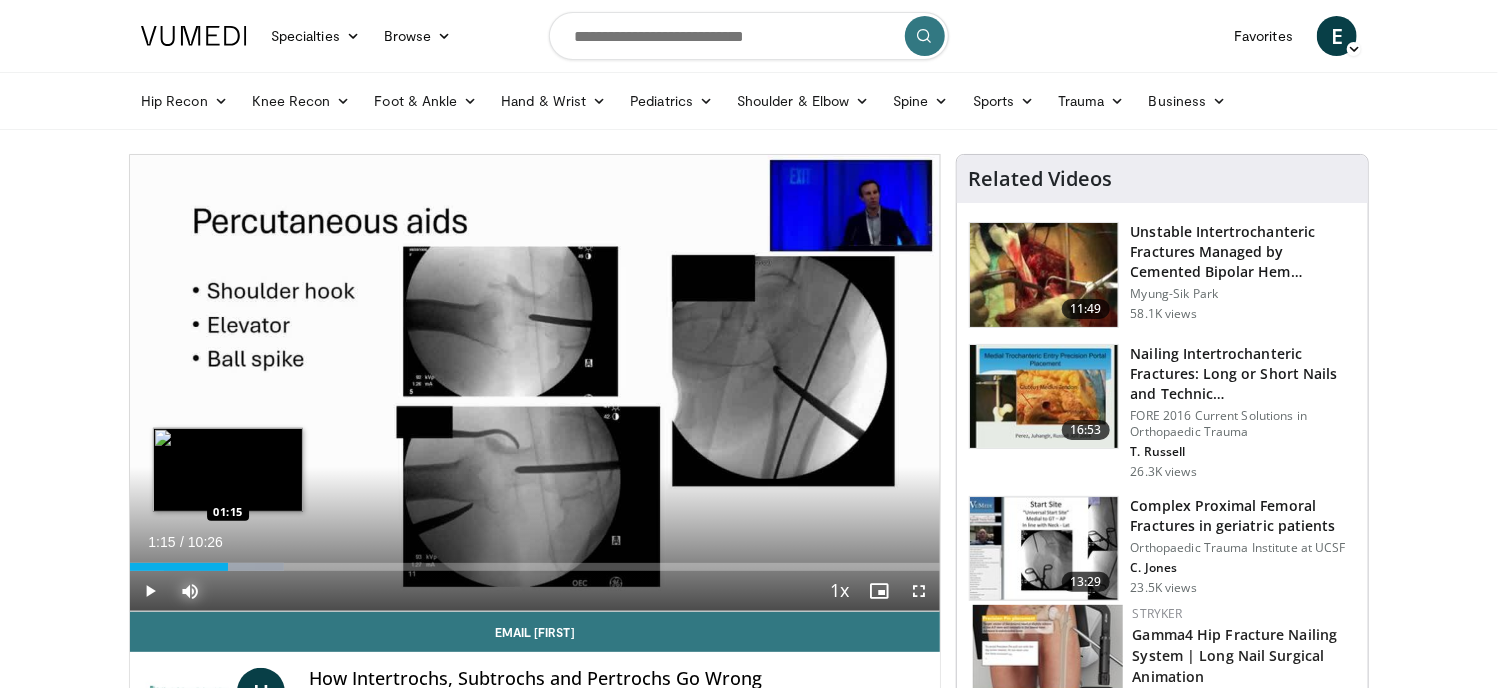 click on "Loaded :  19.01% 01:15 01:15" at bounding box center [535, 567] 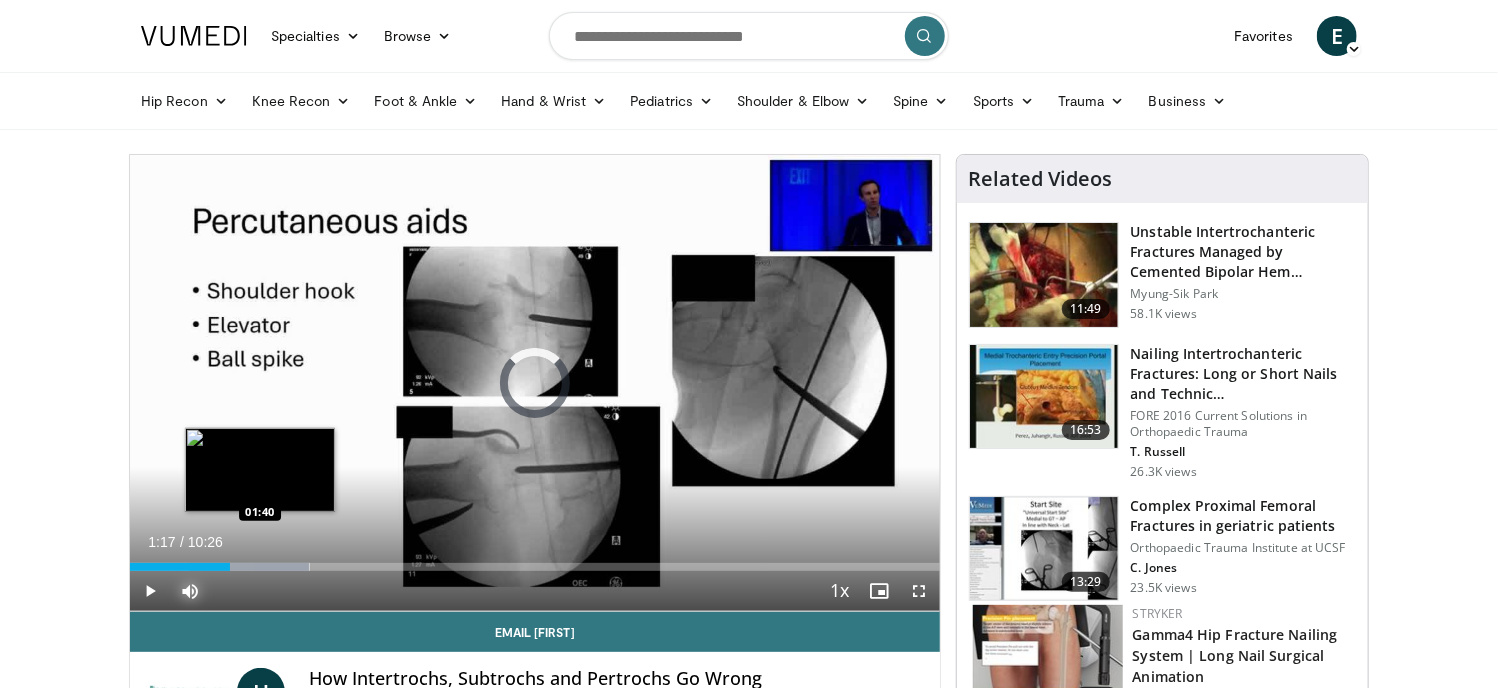 click on "Loaded :  22.17% 01:17 01:40" at bounding box center (535, 567) 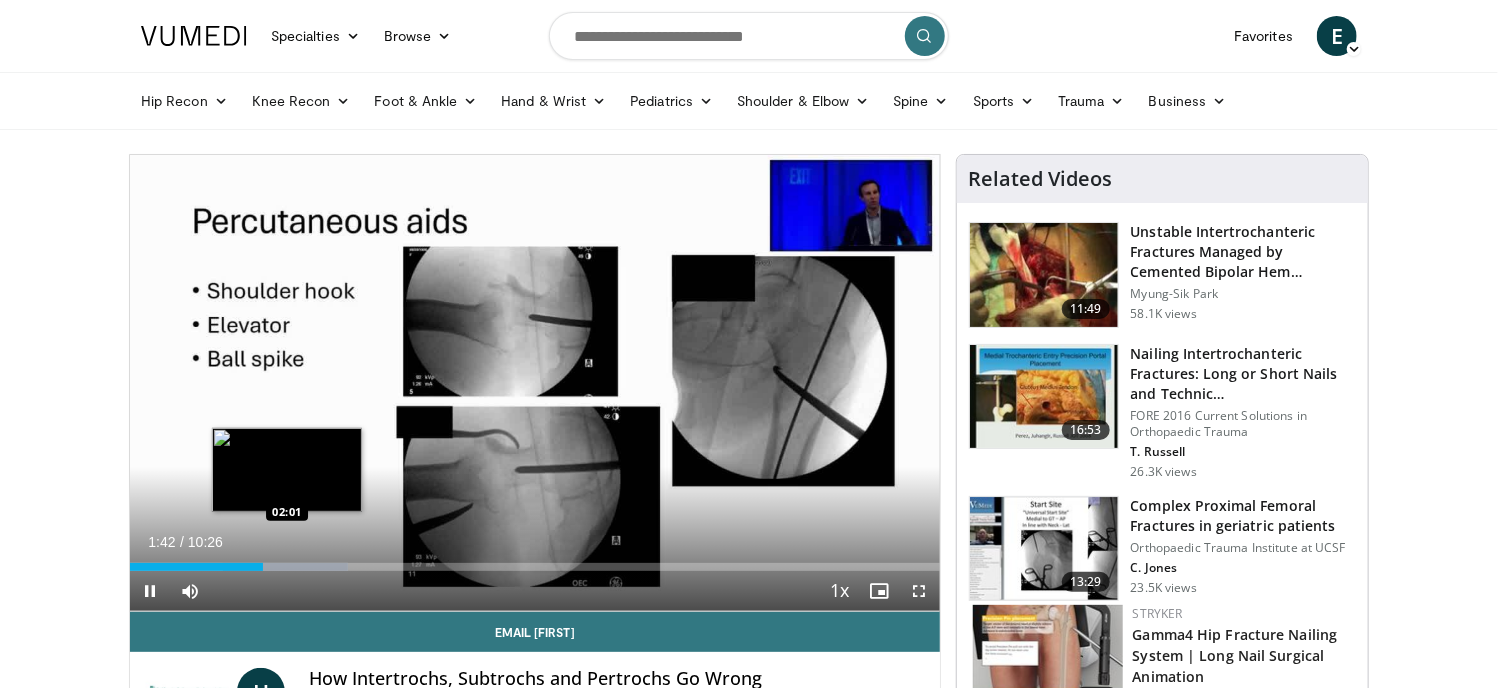 click on "**********" at bounding box center [535, 383] 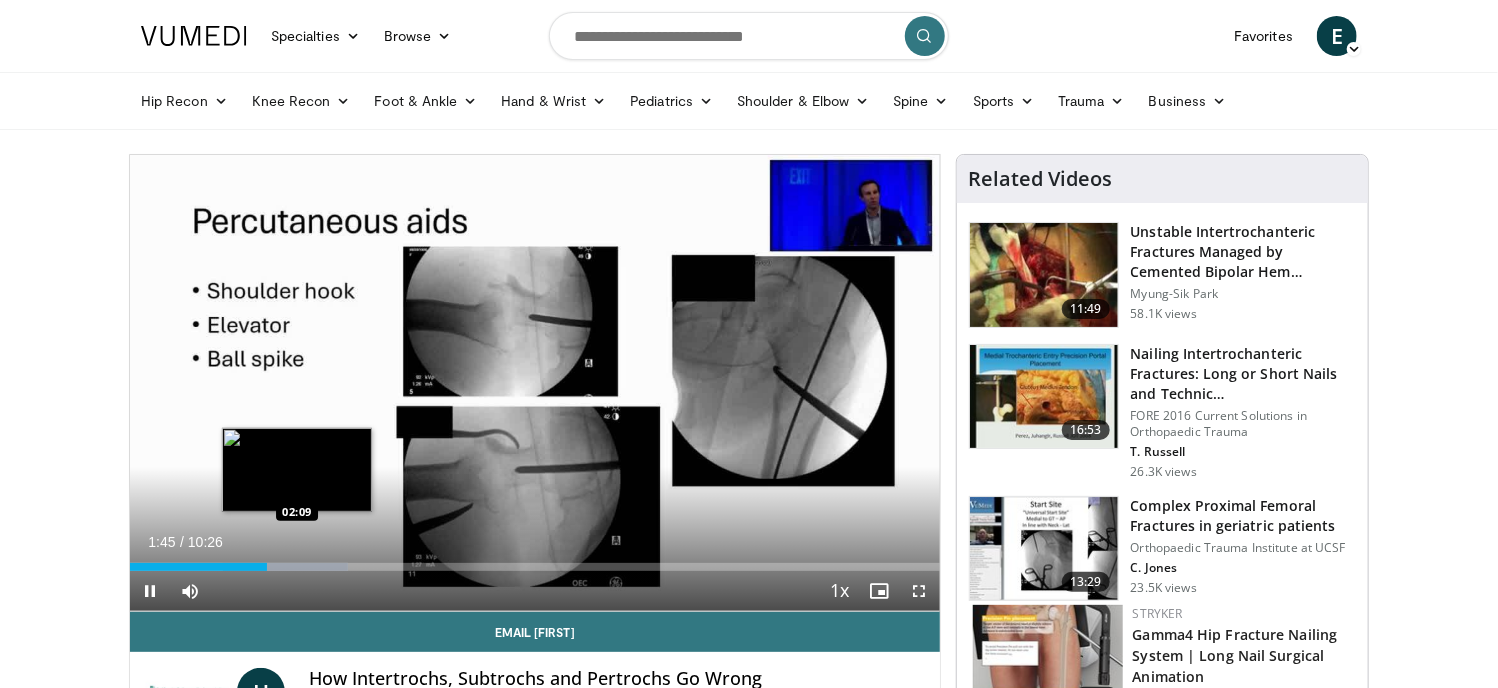 click at bounding box center (285, 567) 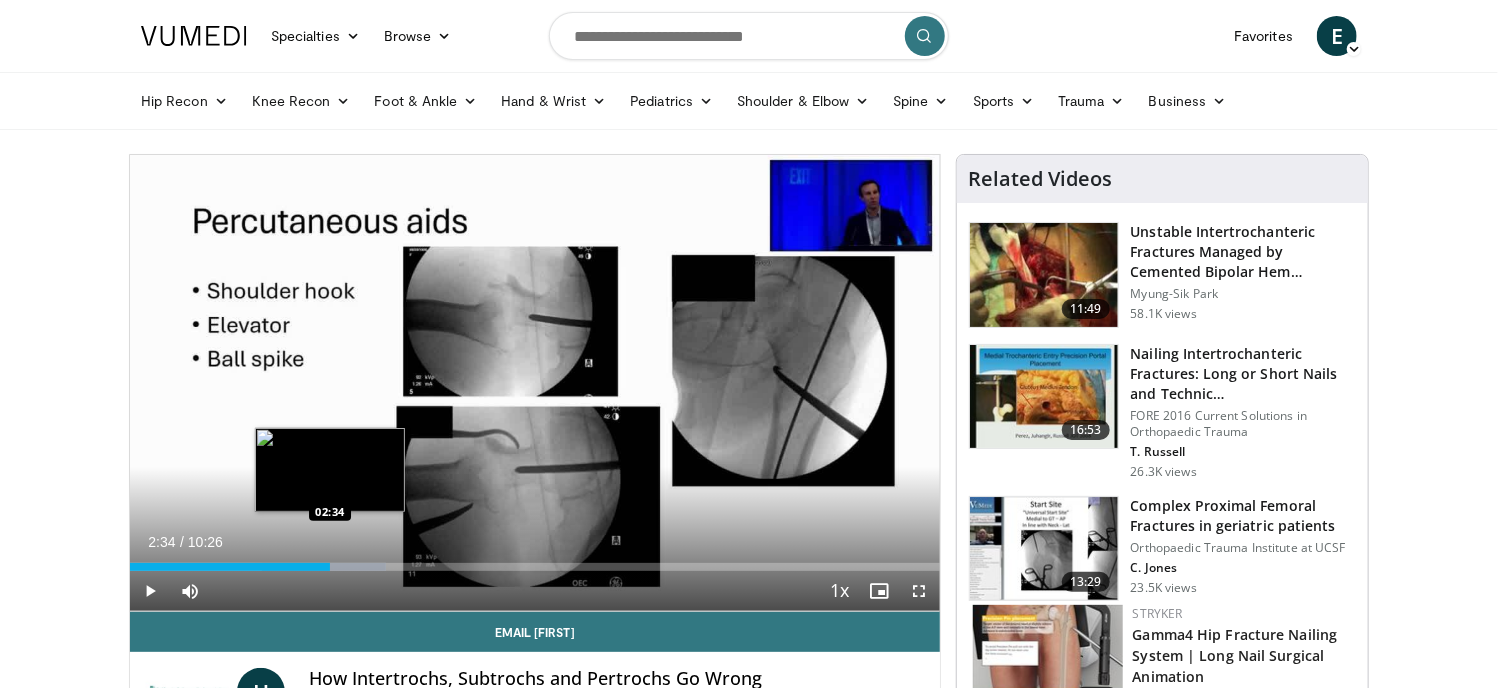 click on "Loaded :  31.68% 02:12 02:34" at bounding box center (535, 561) 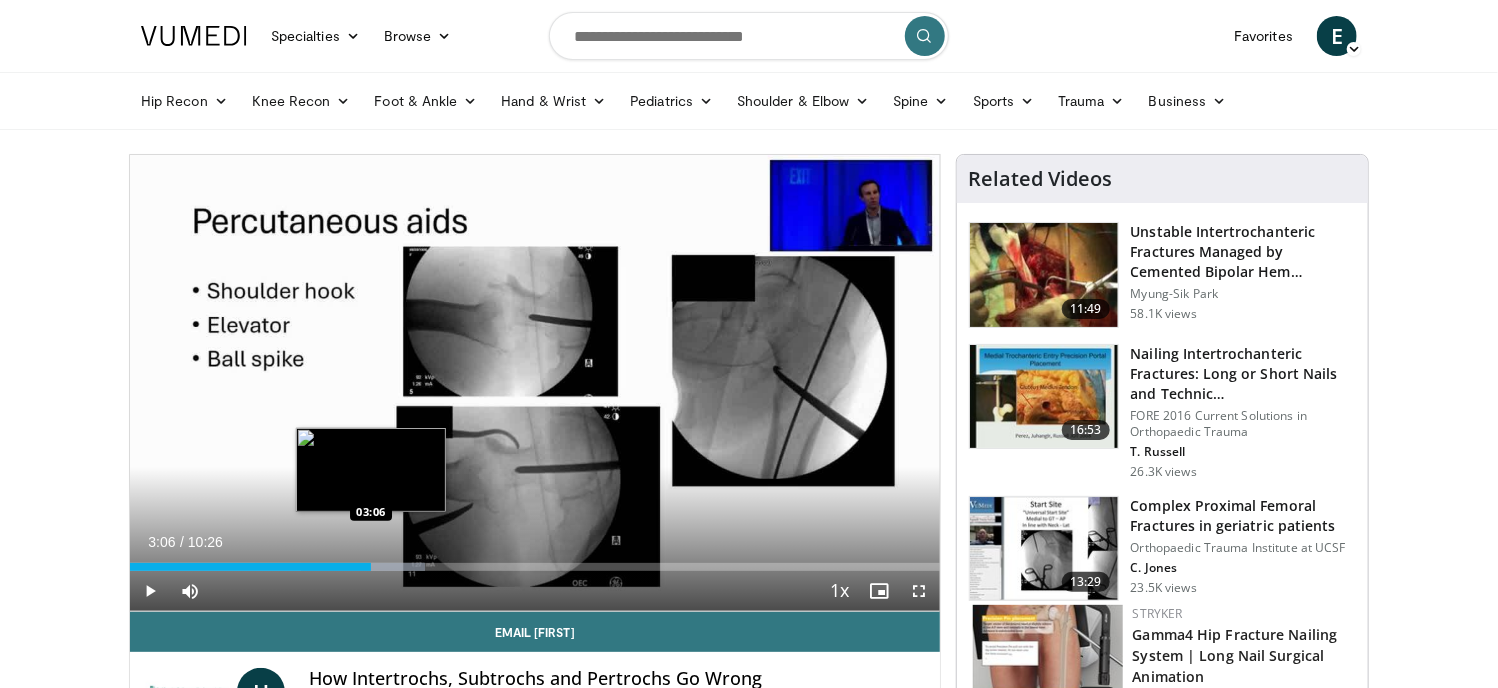 click on "Loaded :  36.44% 03:06 03:06" at bounding box center (535, 567) 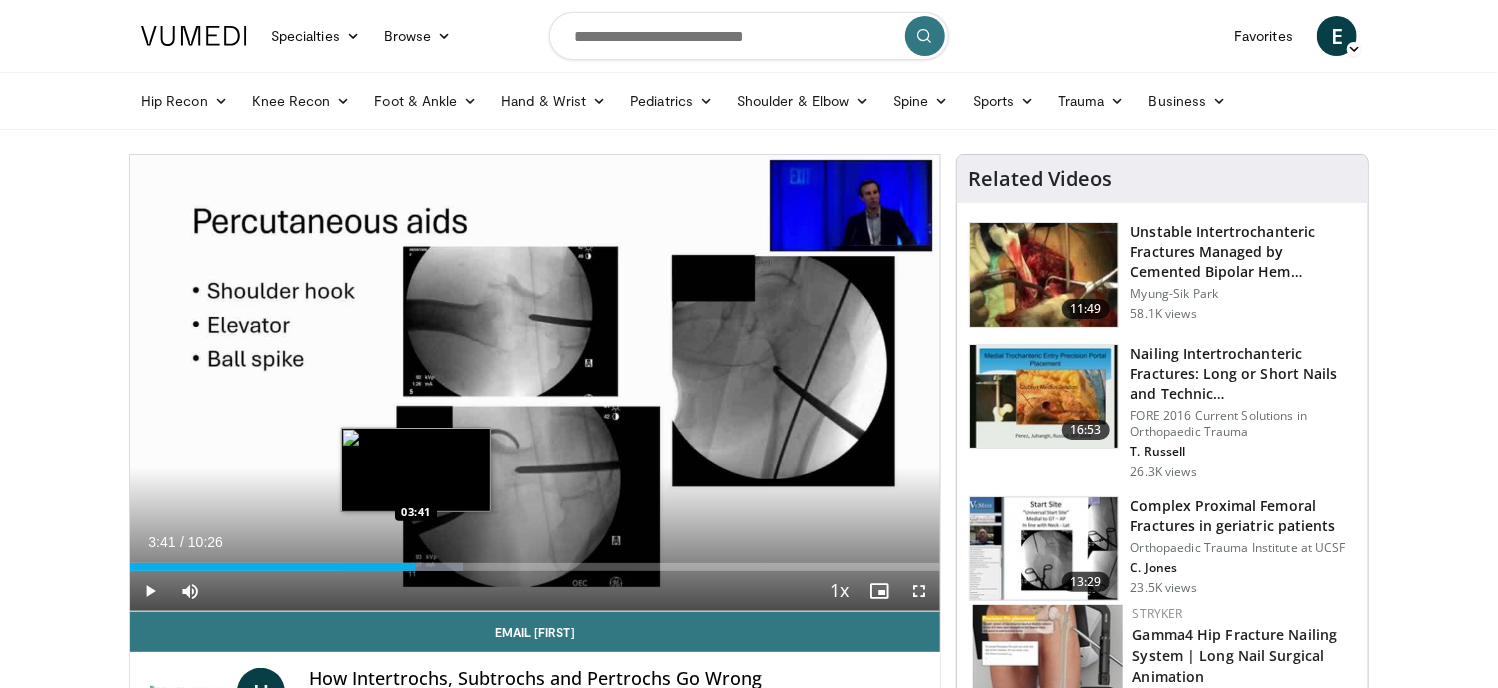click on "Loaded :  41.19% 03:41 03:41" at bounding box center [535, 567] 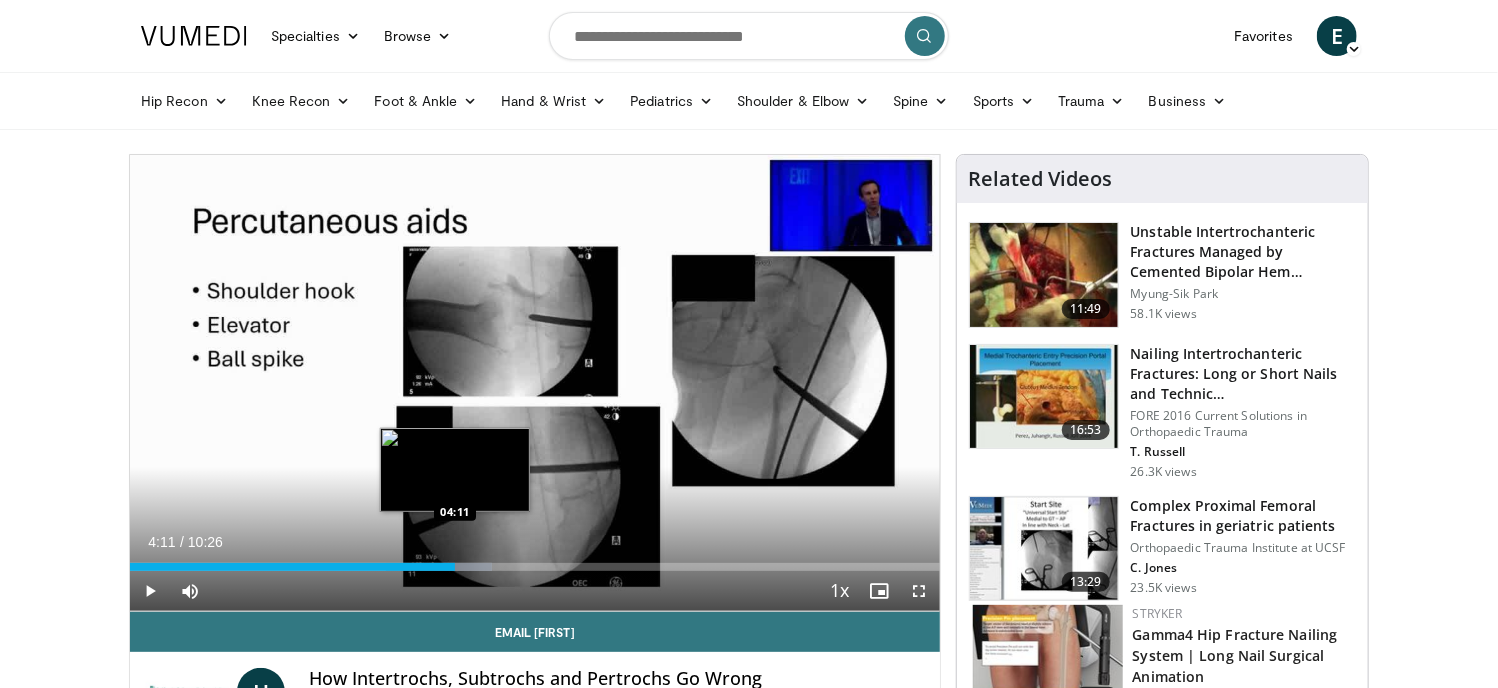 click at bounding box center (439, 567) 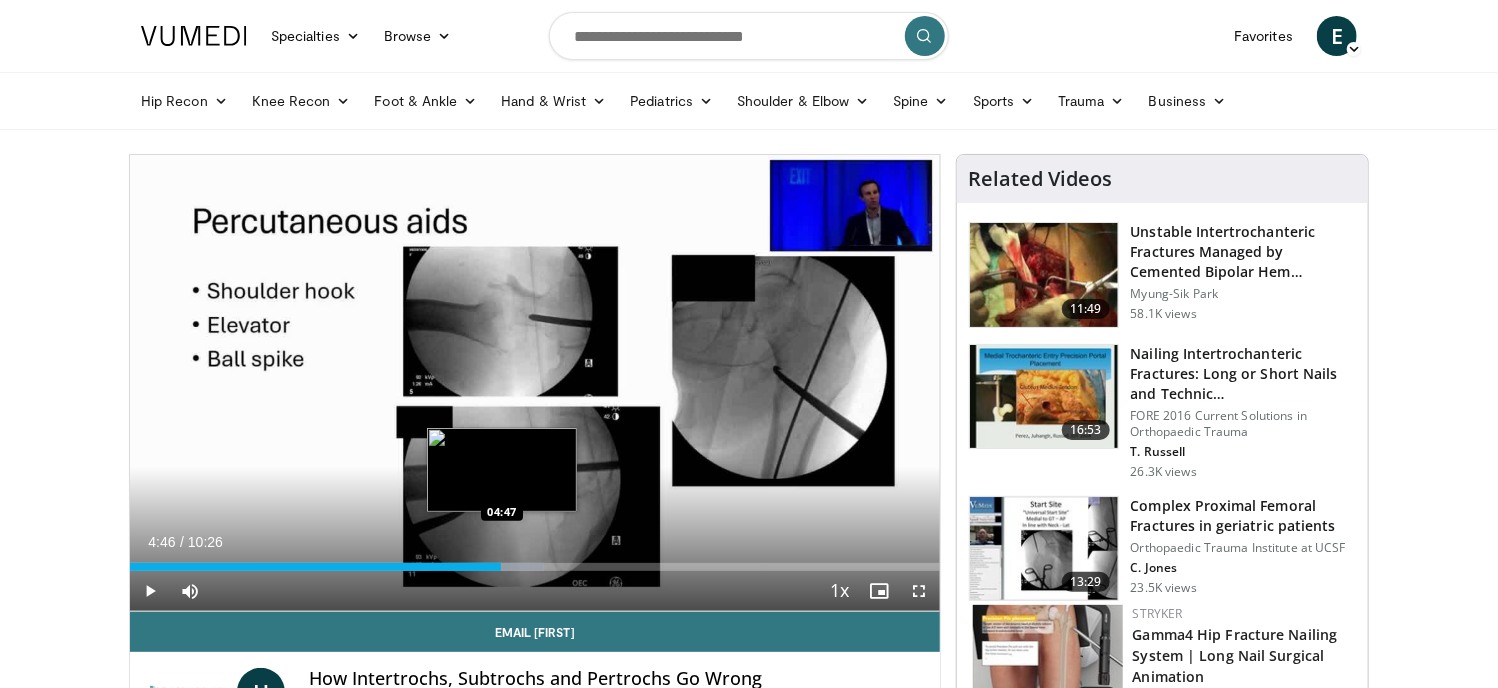 click at bounding box center [487, 567] 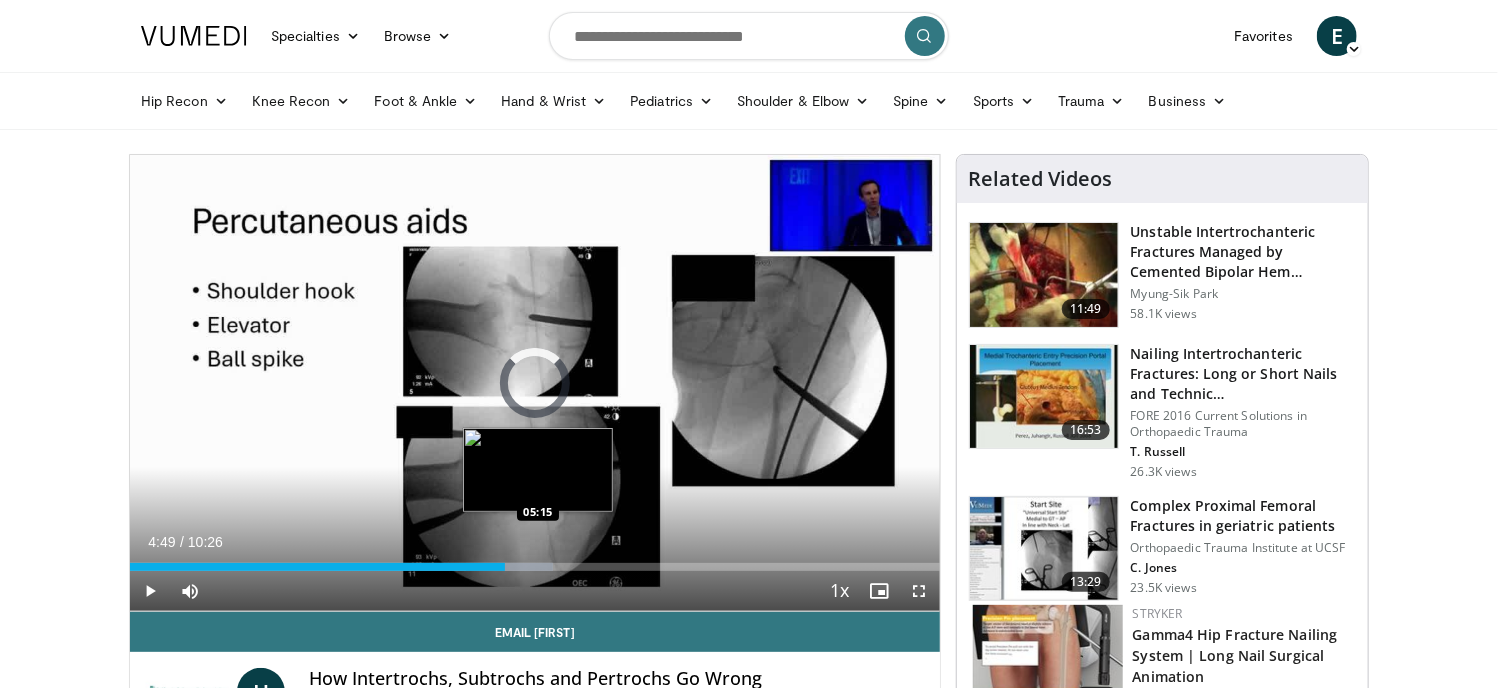 click at bounding box center (509, 567) 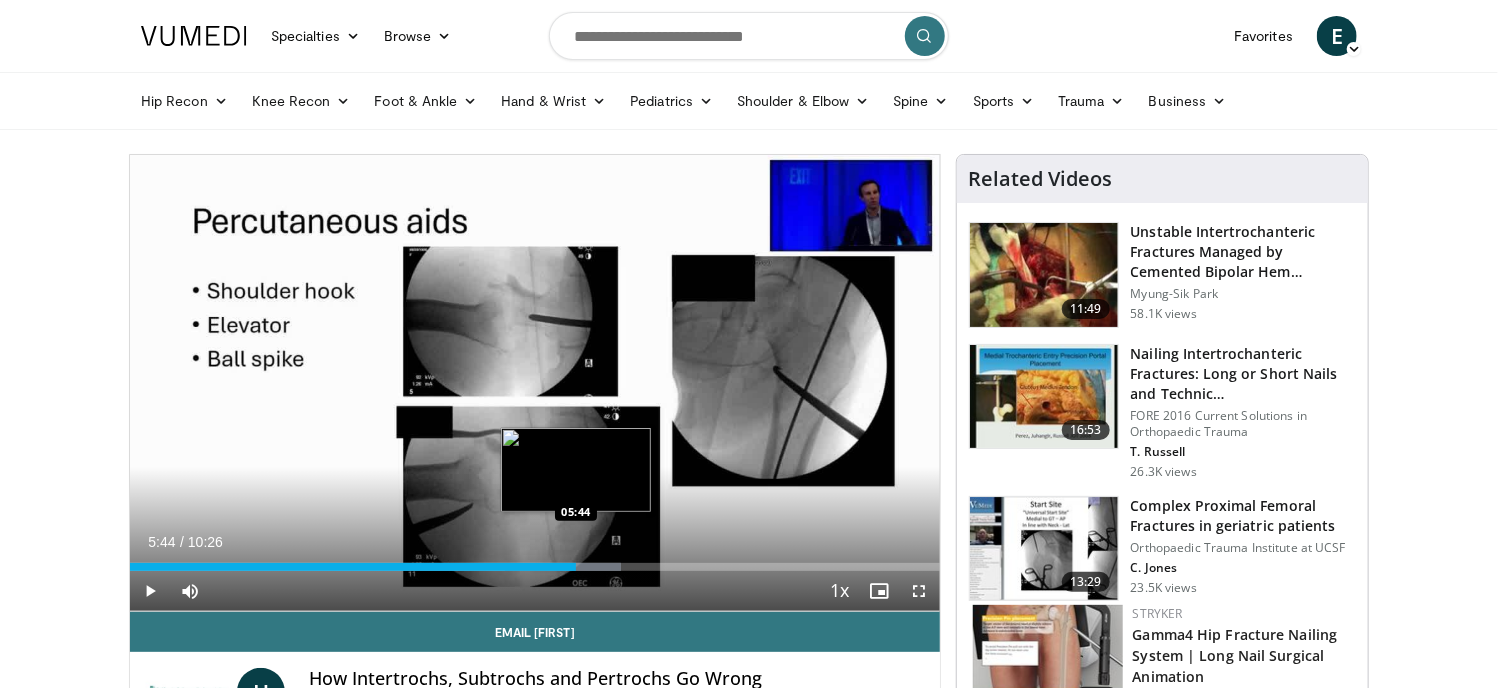 click on "Loaded :  60.70% 05:44 05:44" at bounding box center (535, 567) 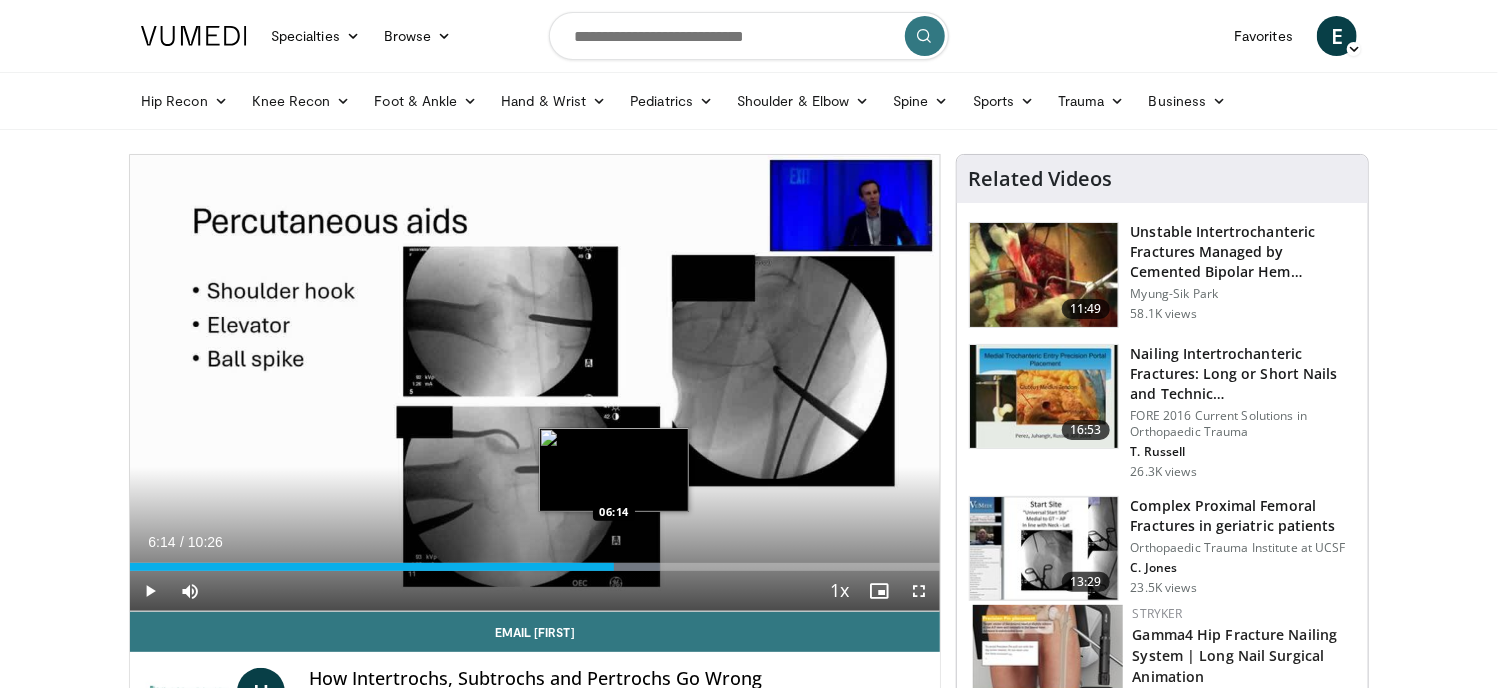click at bounding box center (600, 567) 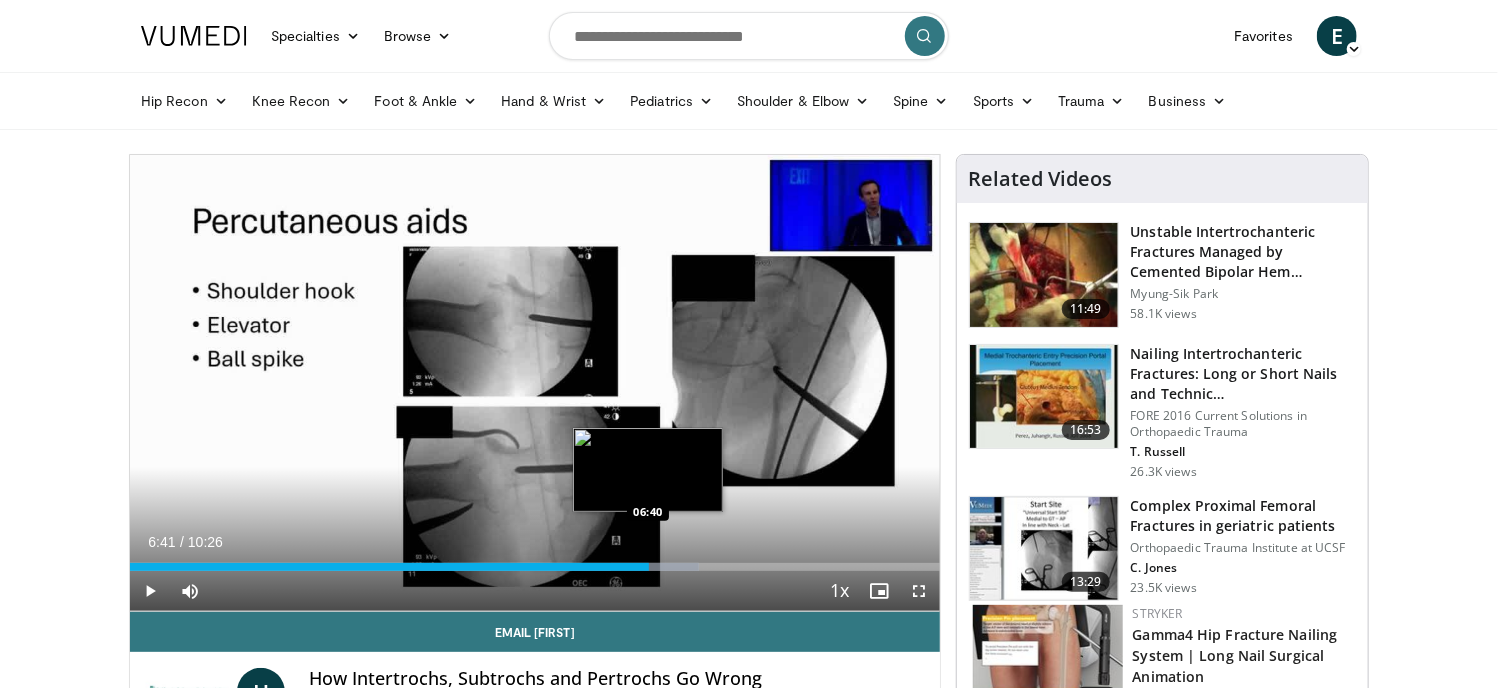 click on "Loaded :  70.29% 06:16 06:40" at bounding box center [535, 567] 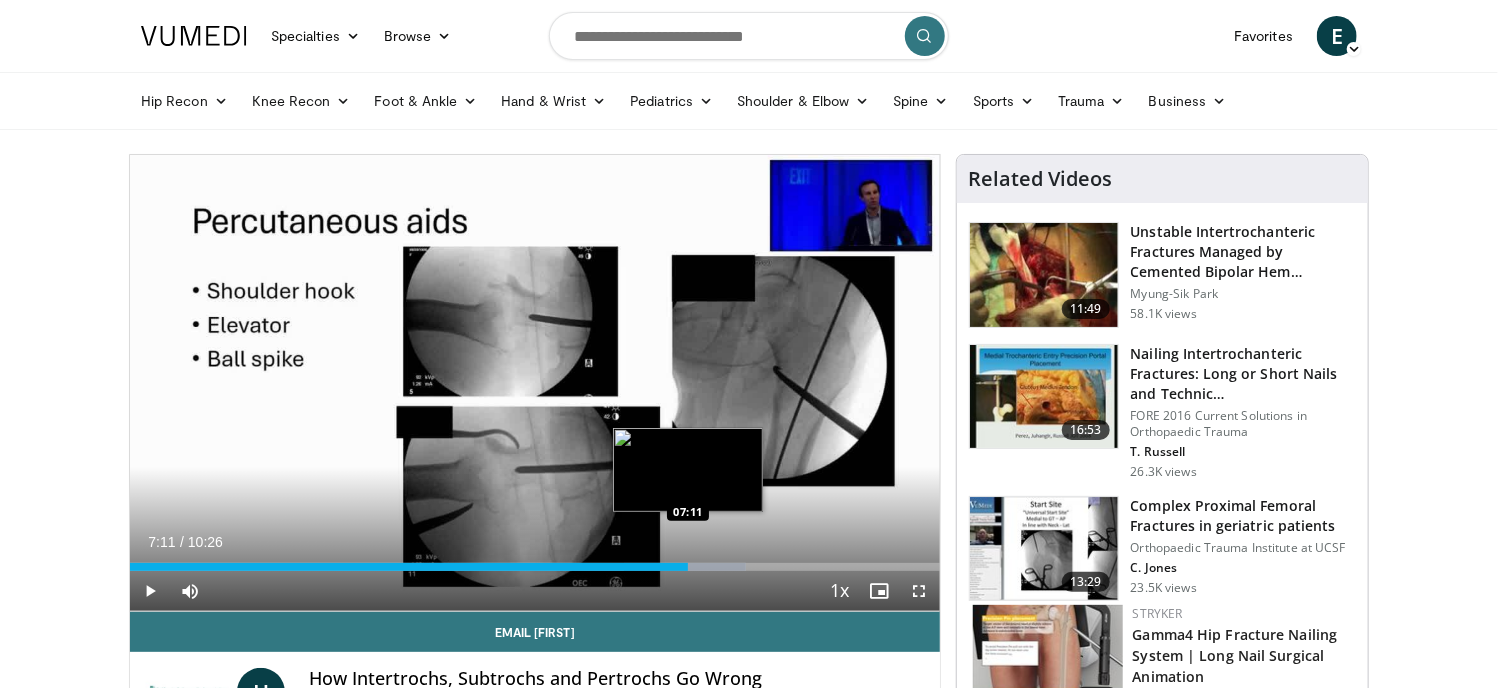 click at bounding box center [685, 567] 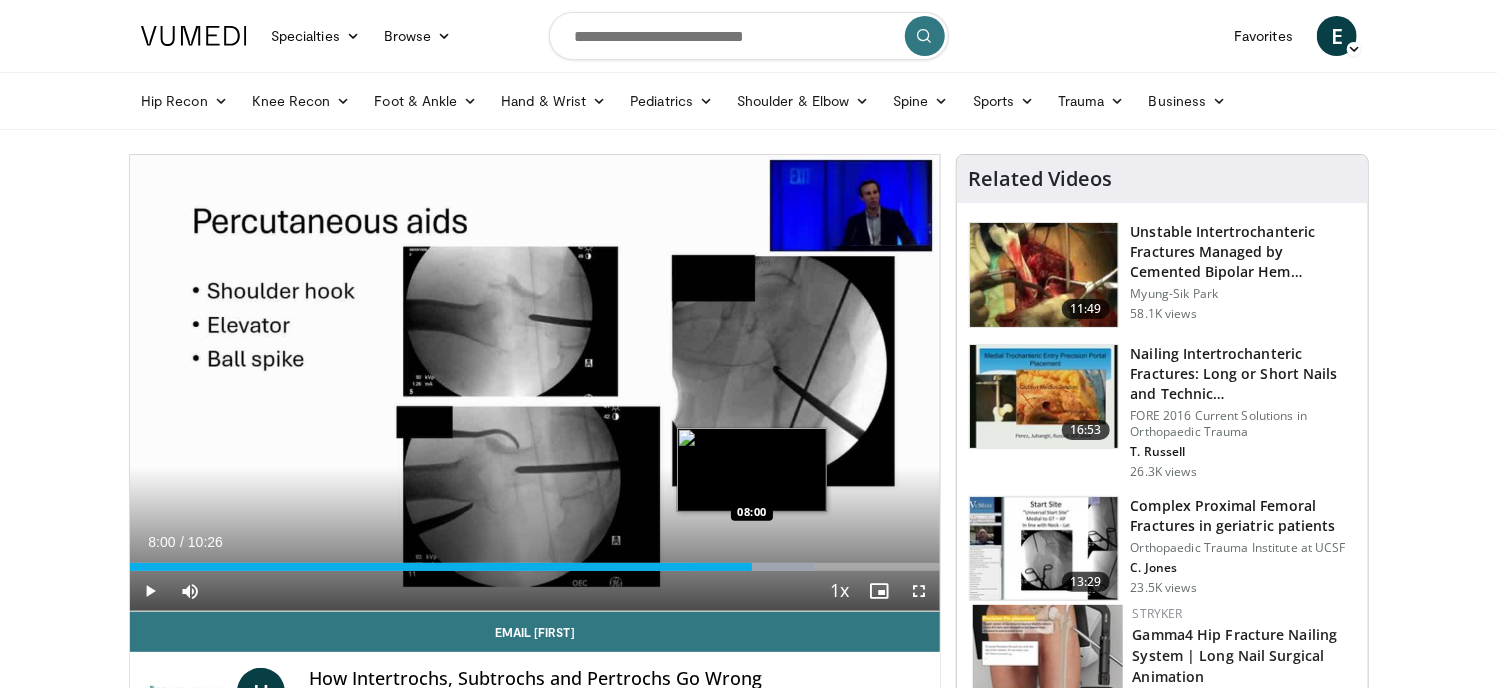 click on "Loaded :  84.66% 08:00 08:00" at bounding box center [535, 567] 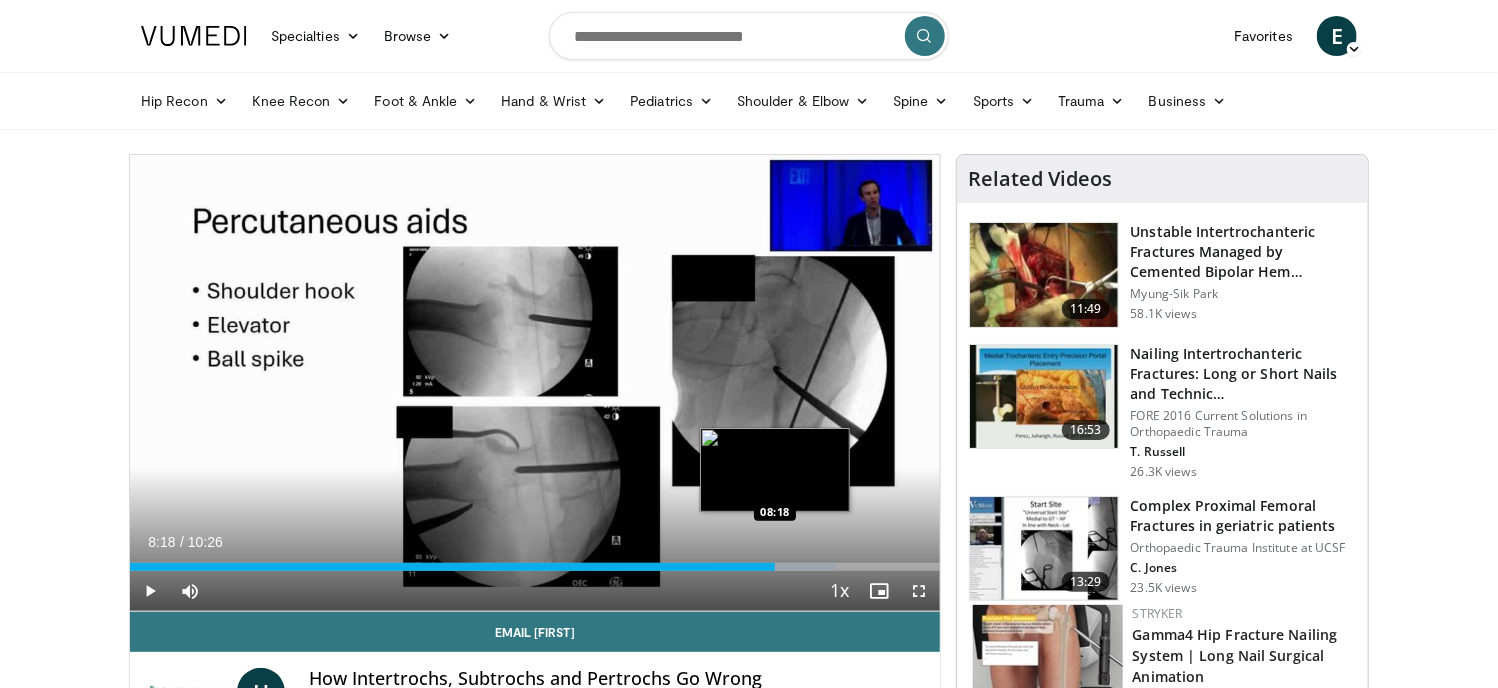 click on "Loaded :  87.15% 08:18 08:18" at bounding box center [535, 567] 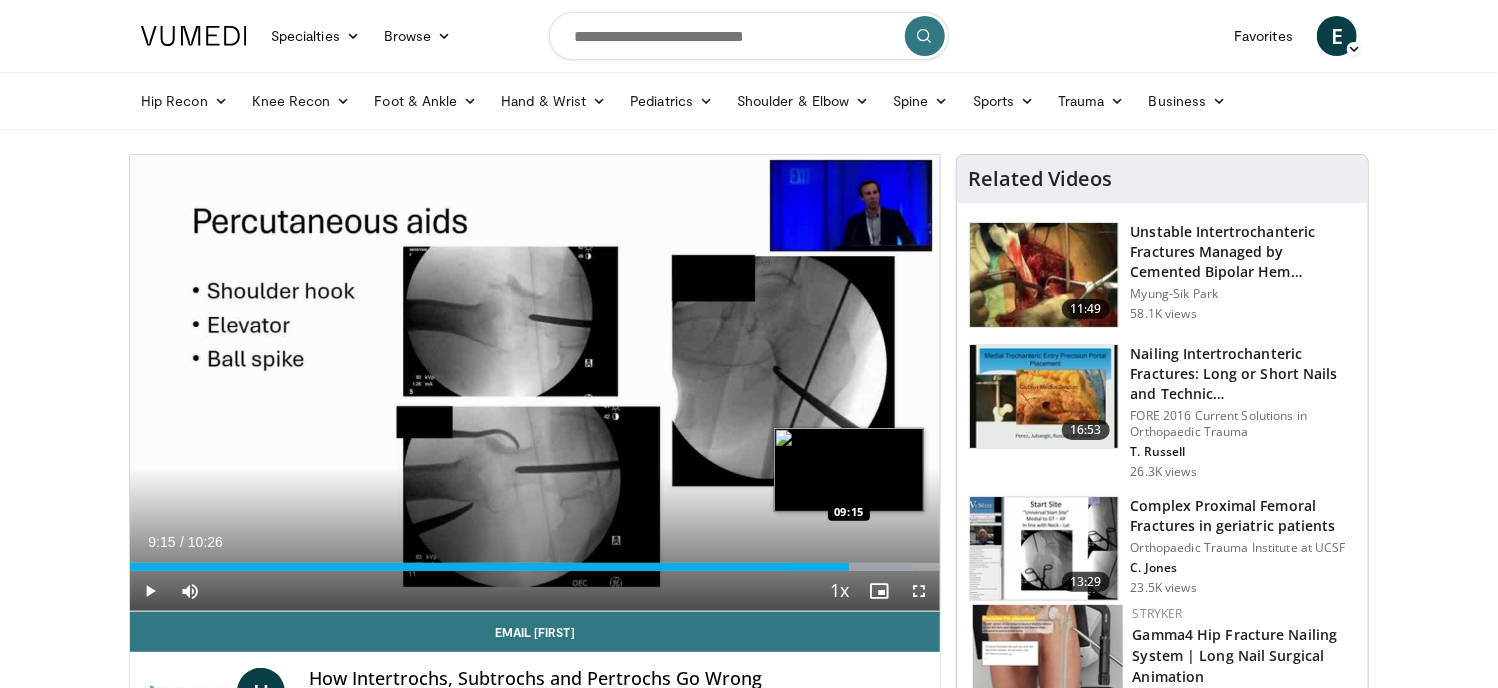 click on "Loaded :  96.65% 09:15 09:15" at bounding box center (535, 567) 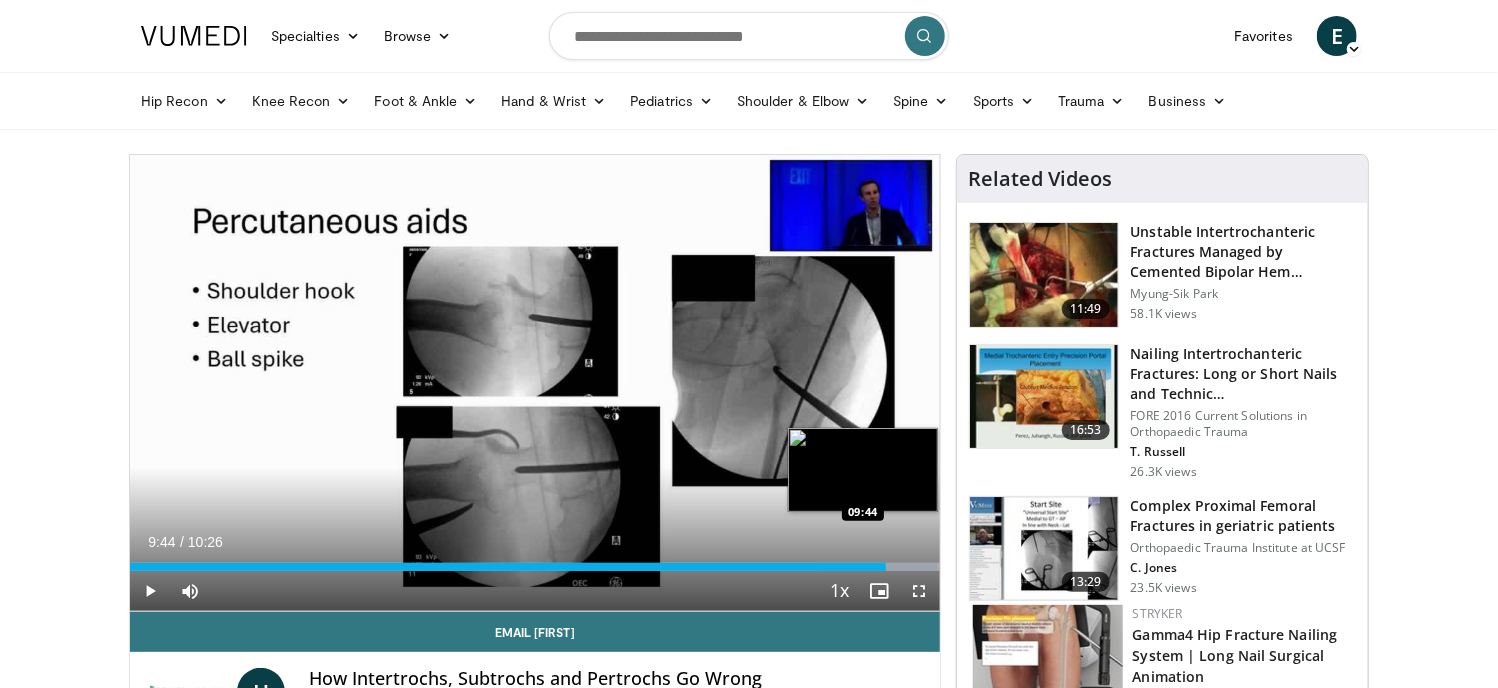 click at bounding box center [878, 567] 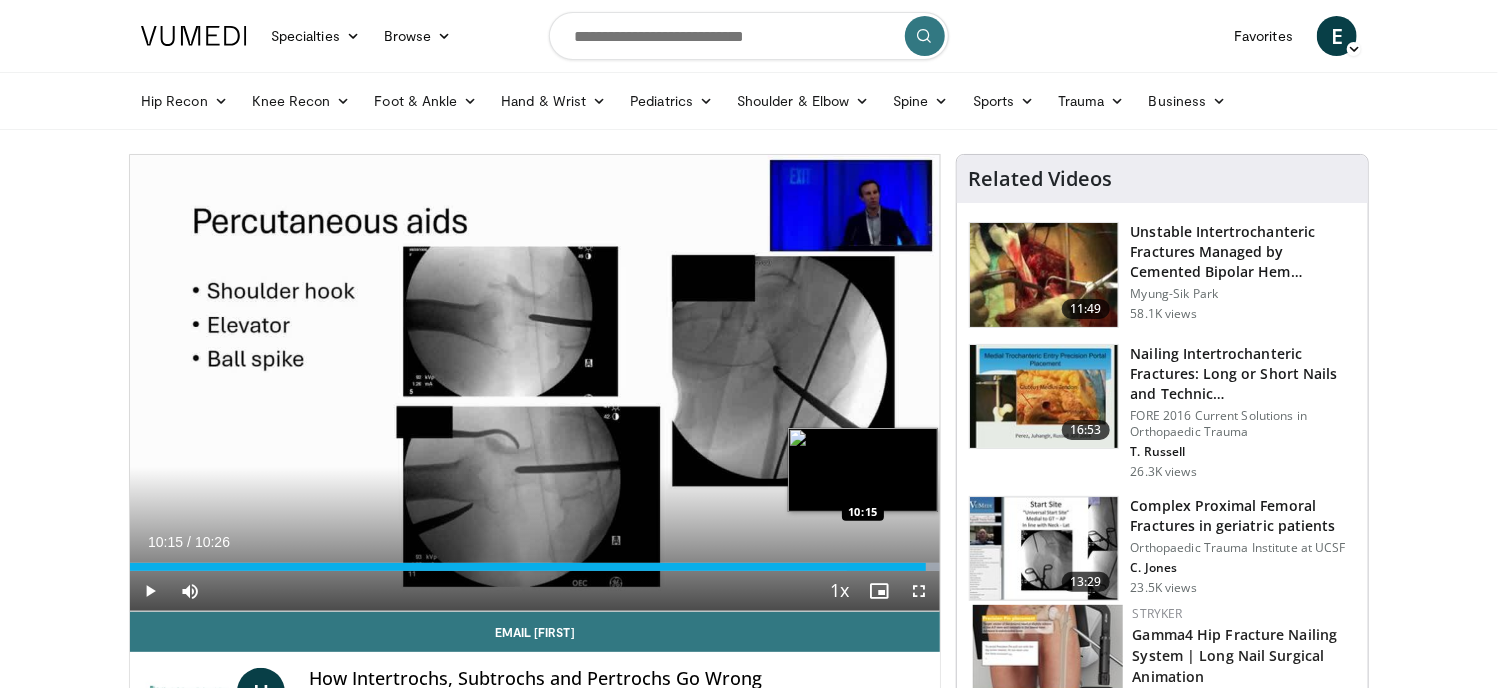 click at bounding box center (893, 567) 